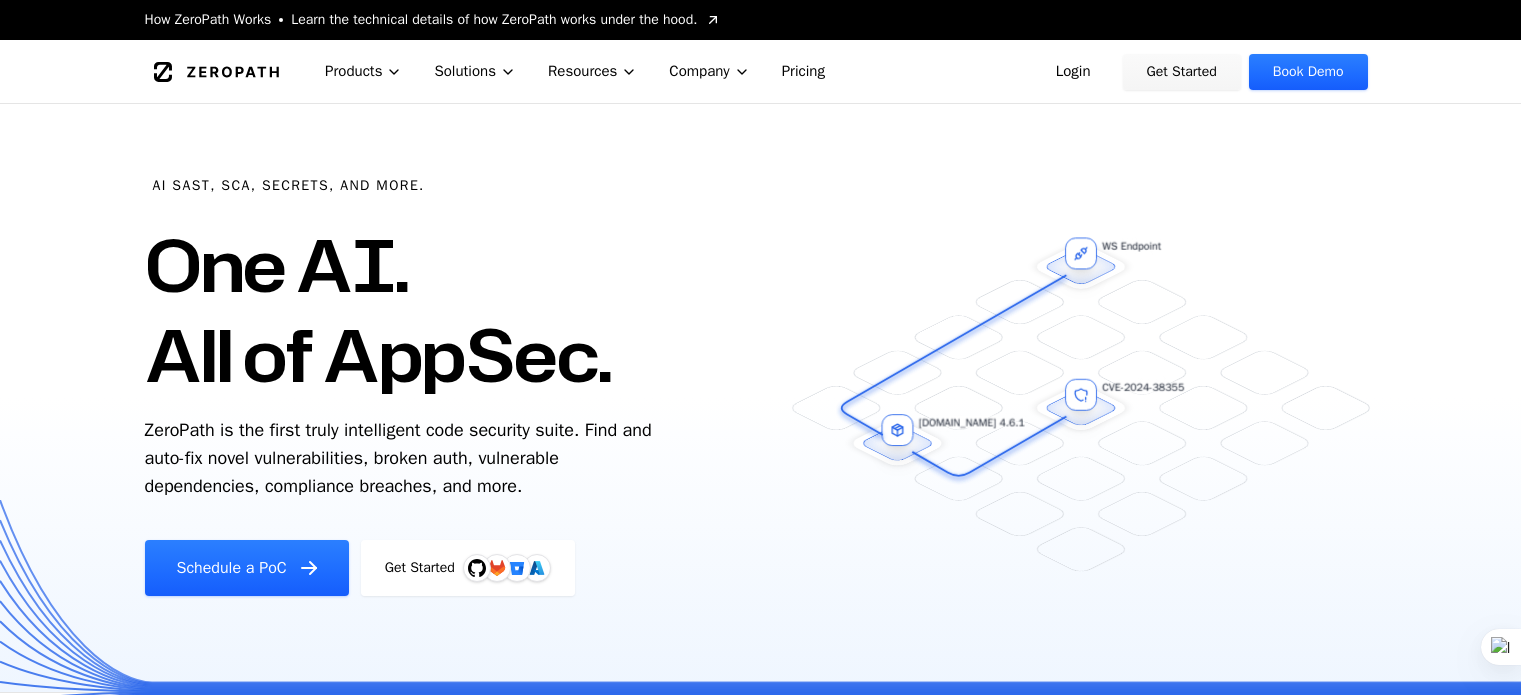 scroll, scrollTop: 600, scrollLeft: 0, axis: vertical 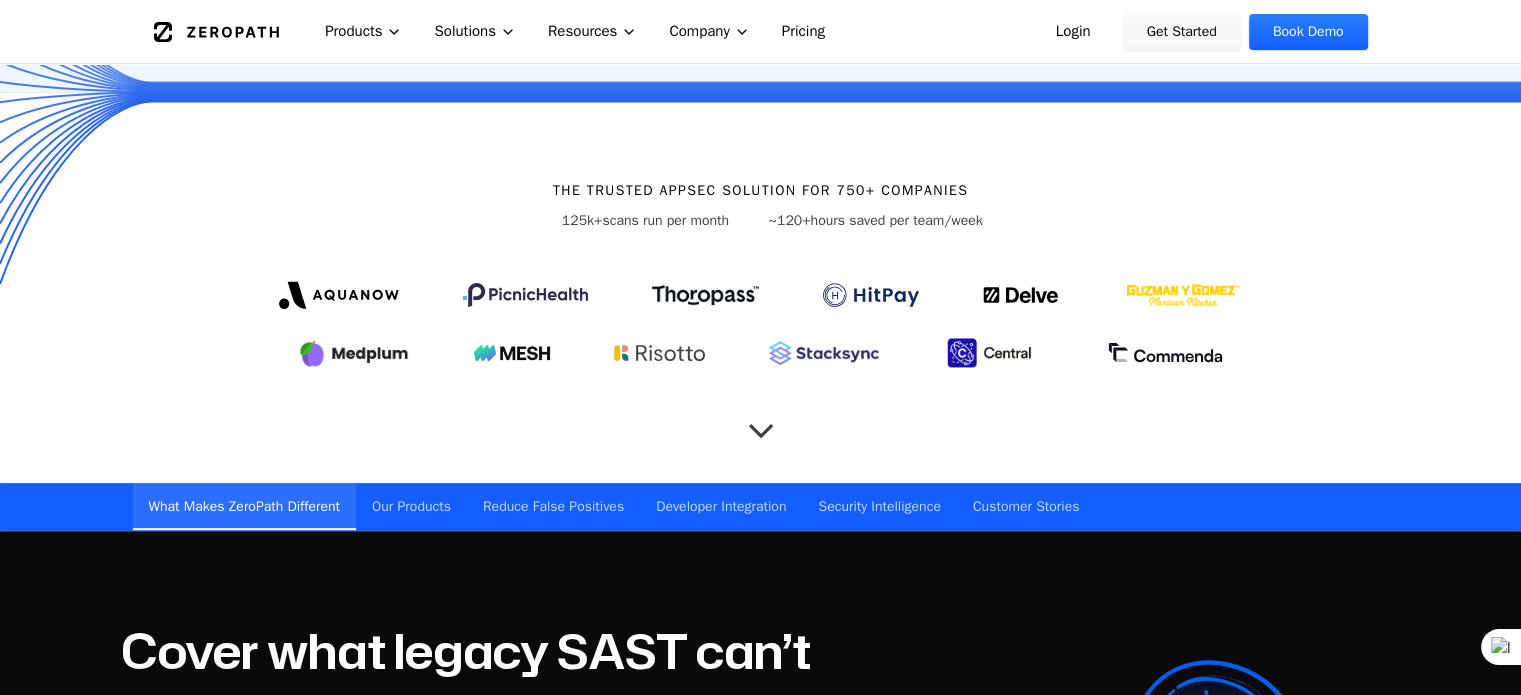 click on "Login" at bounding box center [1073, 32] 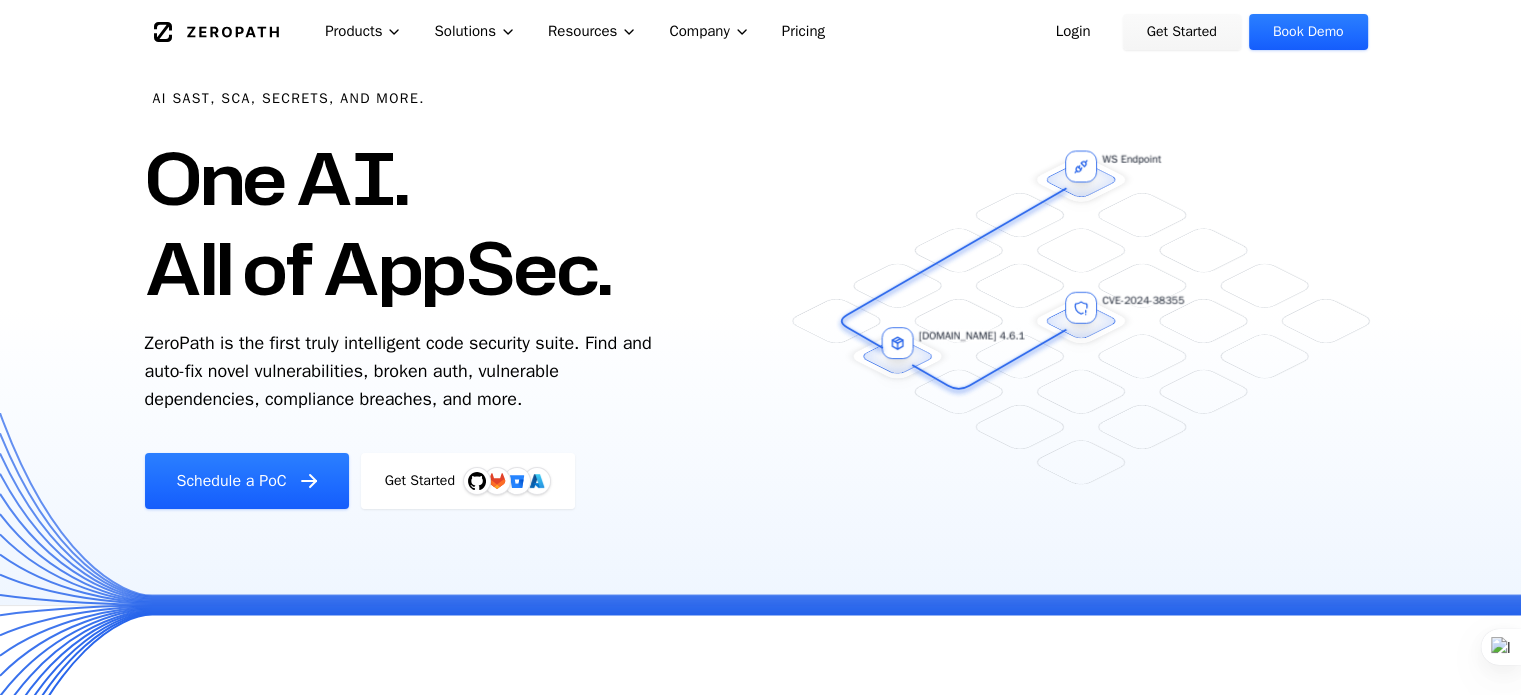 scroll, scrollTop: 0, scrollLeft: 0, axis: both 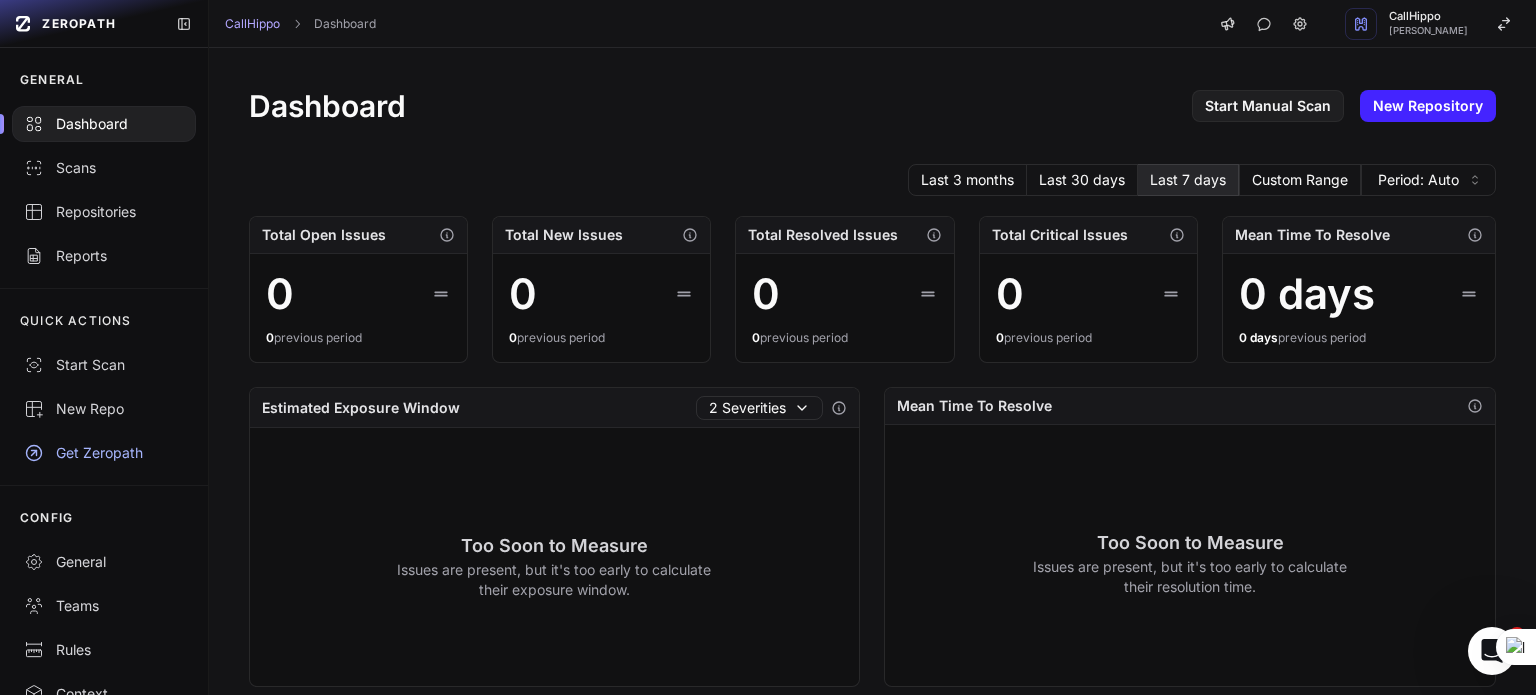 click on "Too Soon to Measure   Issues are present, but it's too early to calculate their resolution time." at bounding box center (1190, 562) 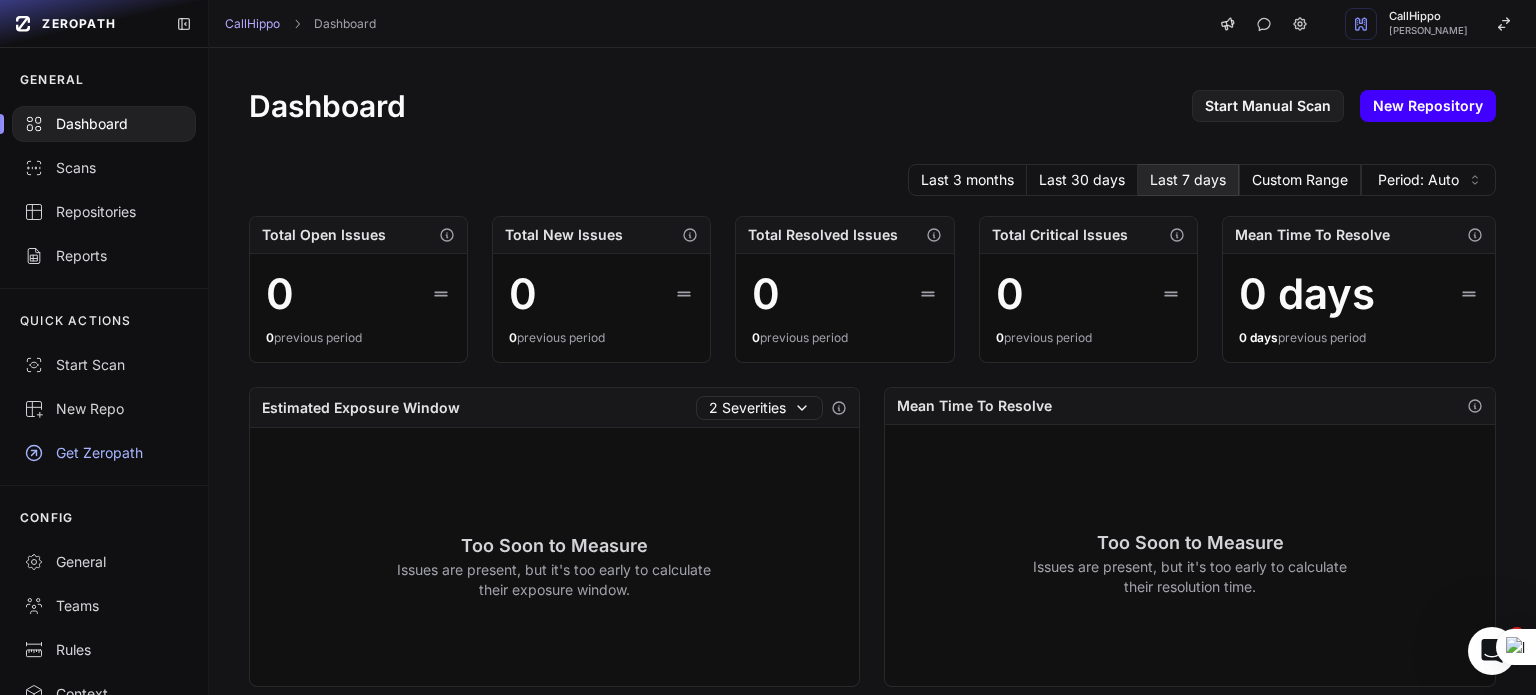 click on "New Repository" 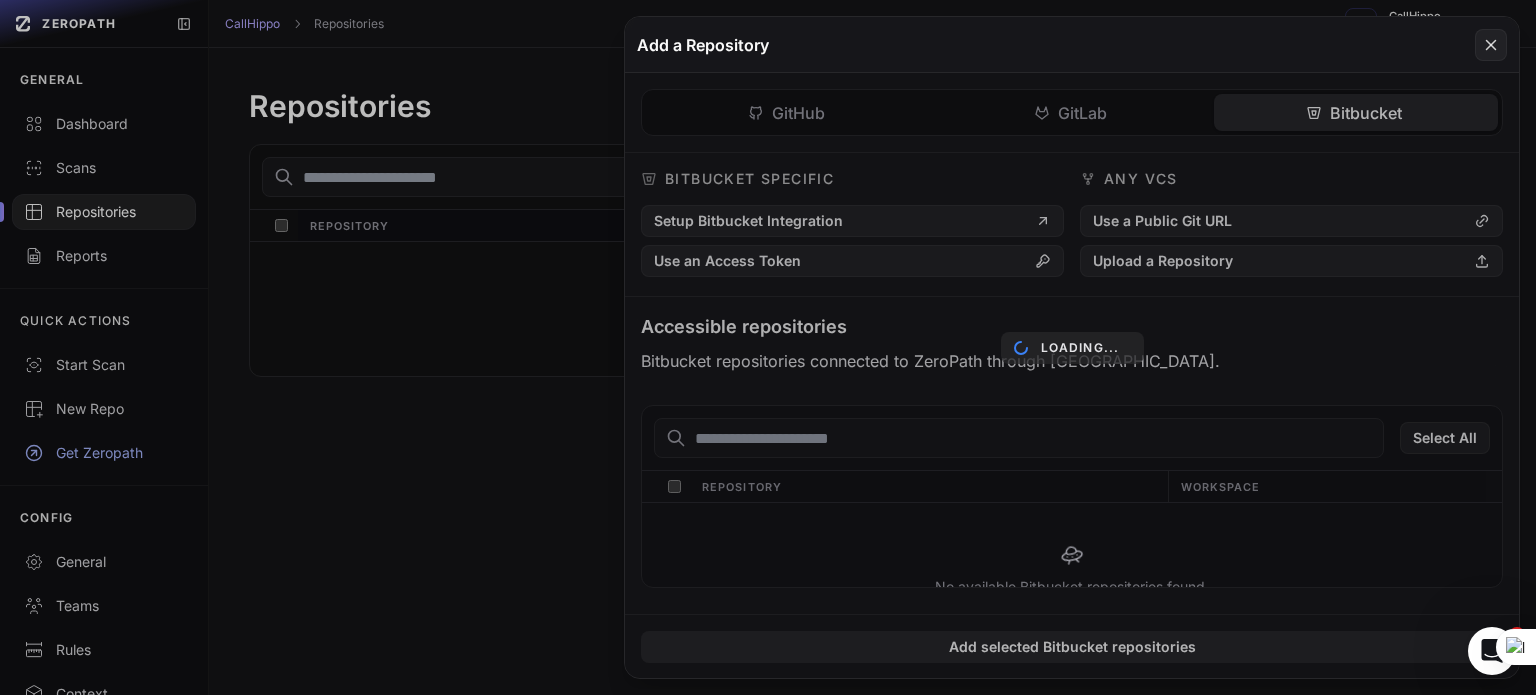 click on "GitHub
GitLab
Bitbucket     GitHub Specific   Install Github App     Use an Access Token
Any VCS   Use a Public Git URL
Upload a Repository
Accessible repositories   GitHub repositories connected to ZeroPath through platform apps, tokens, or direct
imports.   Repository Linking:  Manual   New repositories must be manually added to projects. Select repositories below to add them.   Change setting           Show Archived     Select All           Repository     Default Branch         No available GitHub repositories found.
No available GitHub repositories found.                 GitLab Specific   Setup GitLab Integration
Any VCS   Use a Public Git URL
Upload a Repository
Accessible repositories   GitLab repositories connected to ZeroPath through platform apps, tokens, or direct imports.           Select All" at bounding box center (1072, 343) 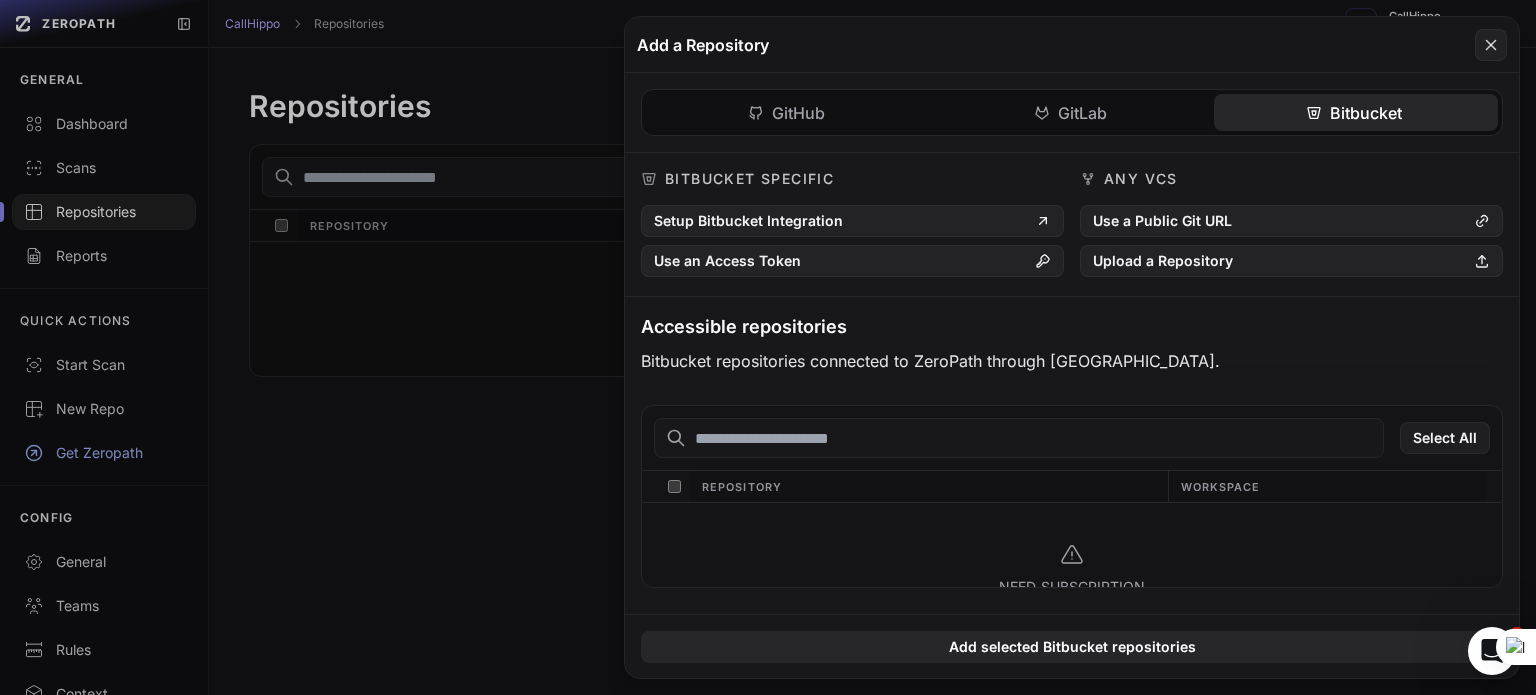 type 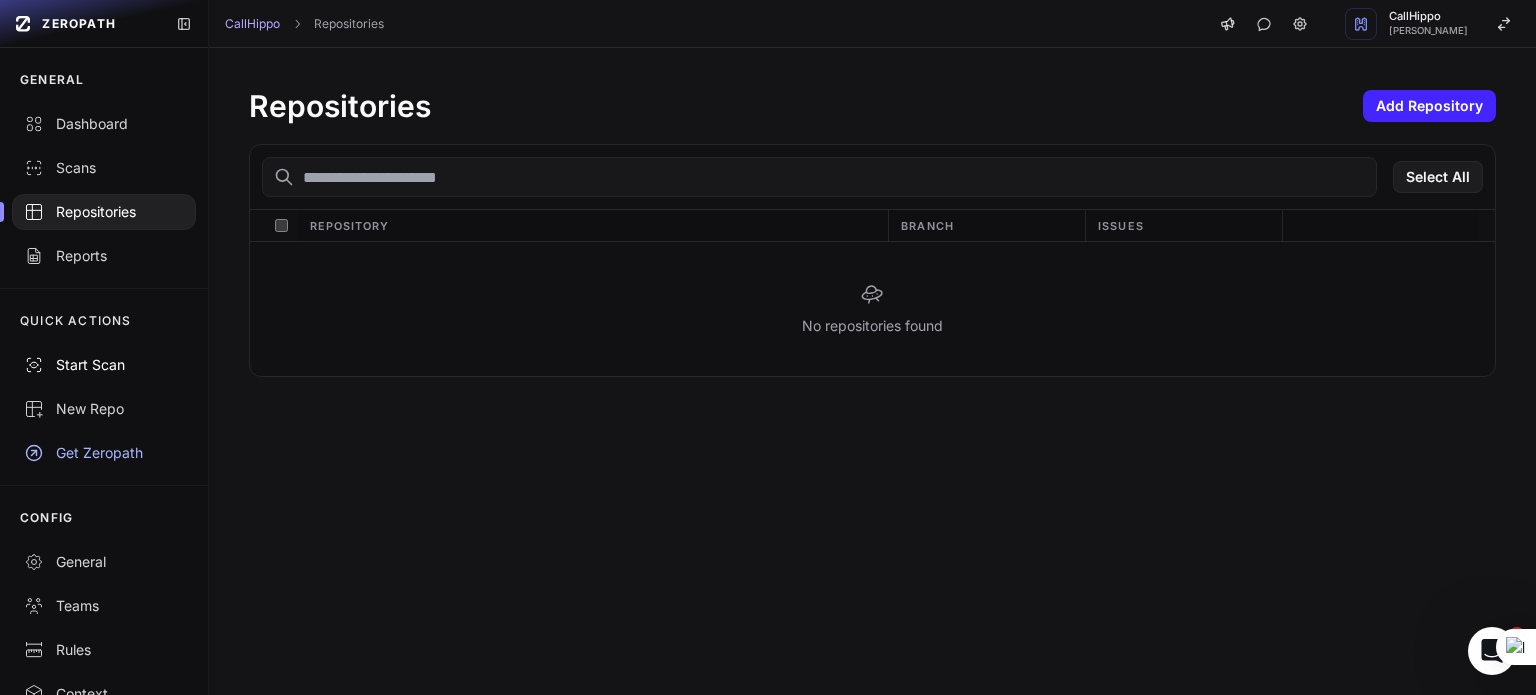 click on "Start Scan" at bounding box center (104, 365) 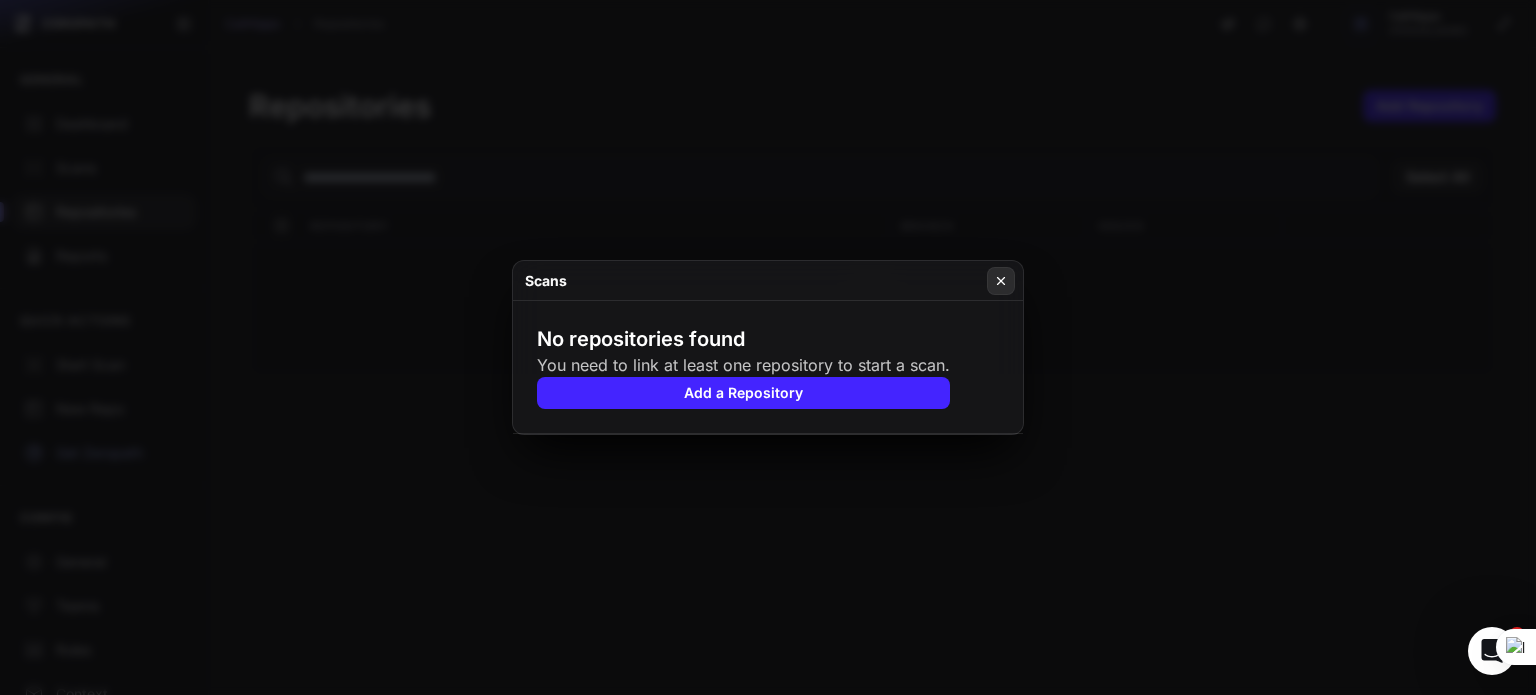 click 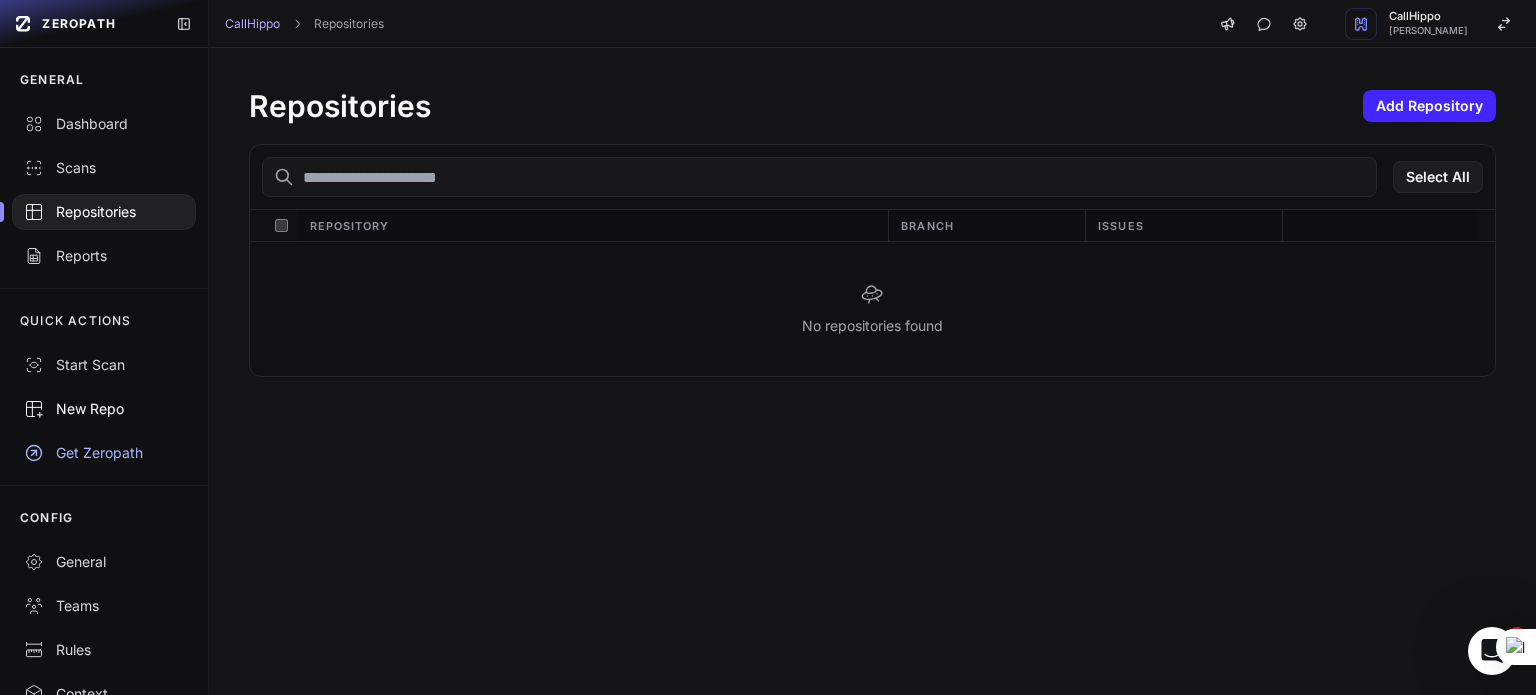 click on "New Repo" at bounding box center (104, 409) 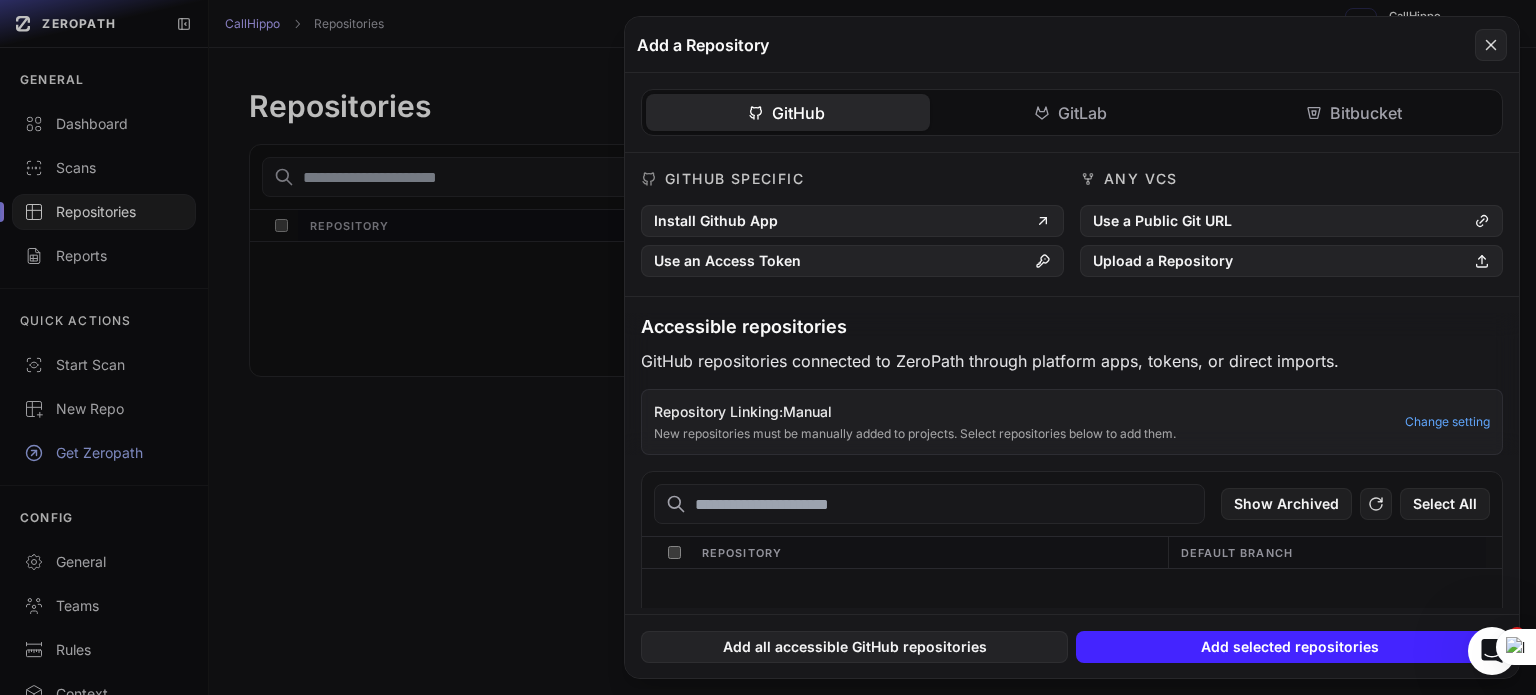 click 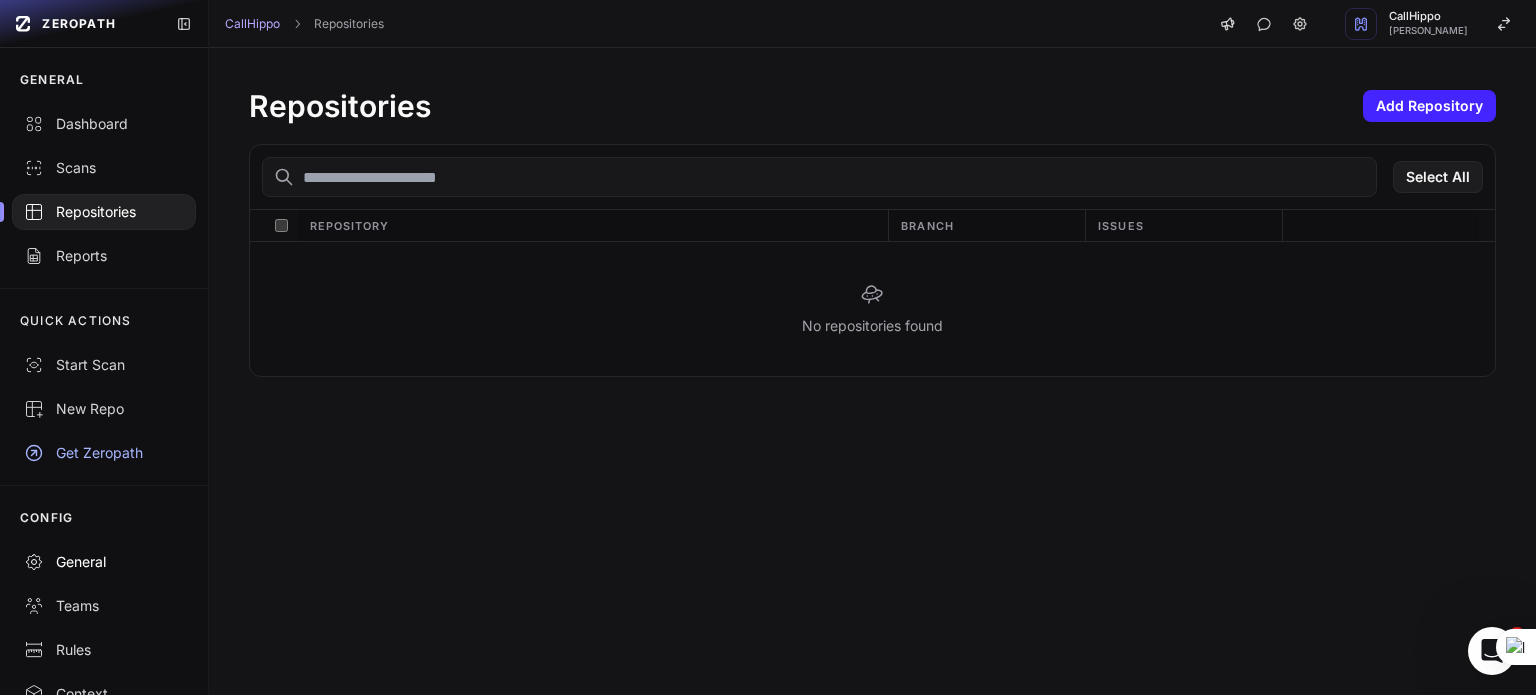 scroll, scrollTop: 183, scrollLeft: 0, axis: vertical 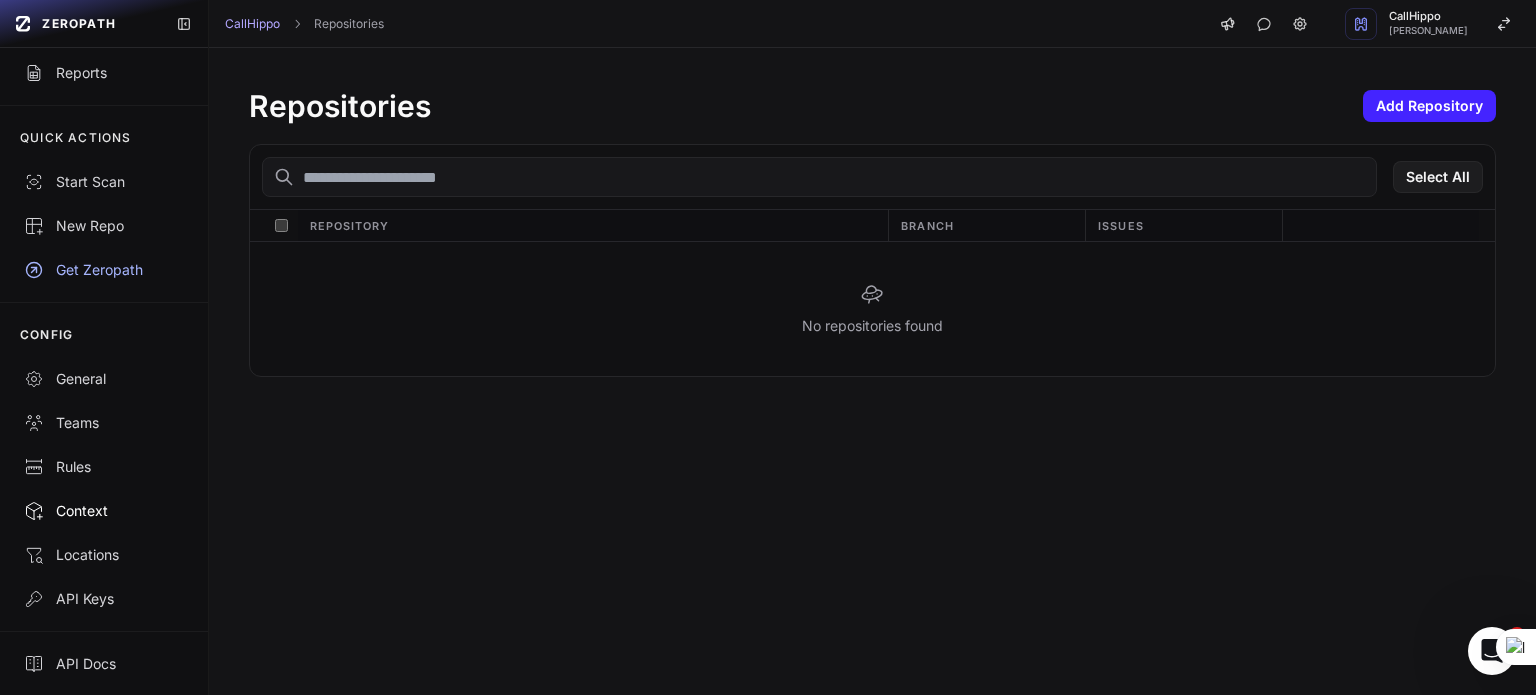 click on "Context" at bounding box center (104, 511) 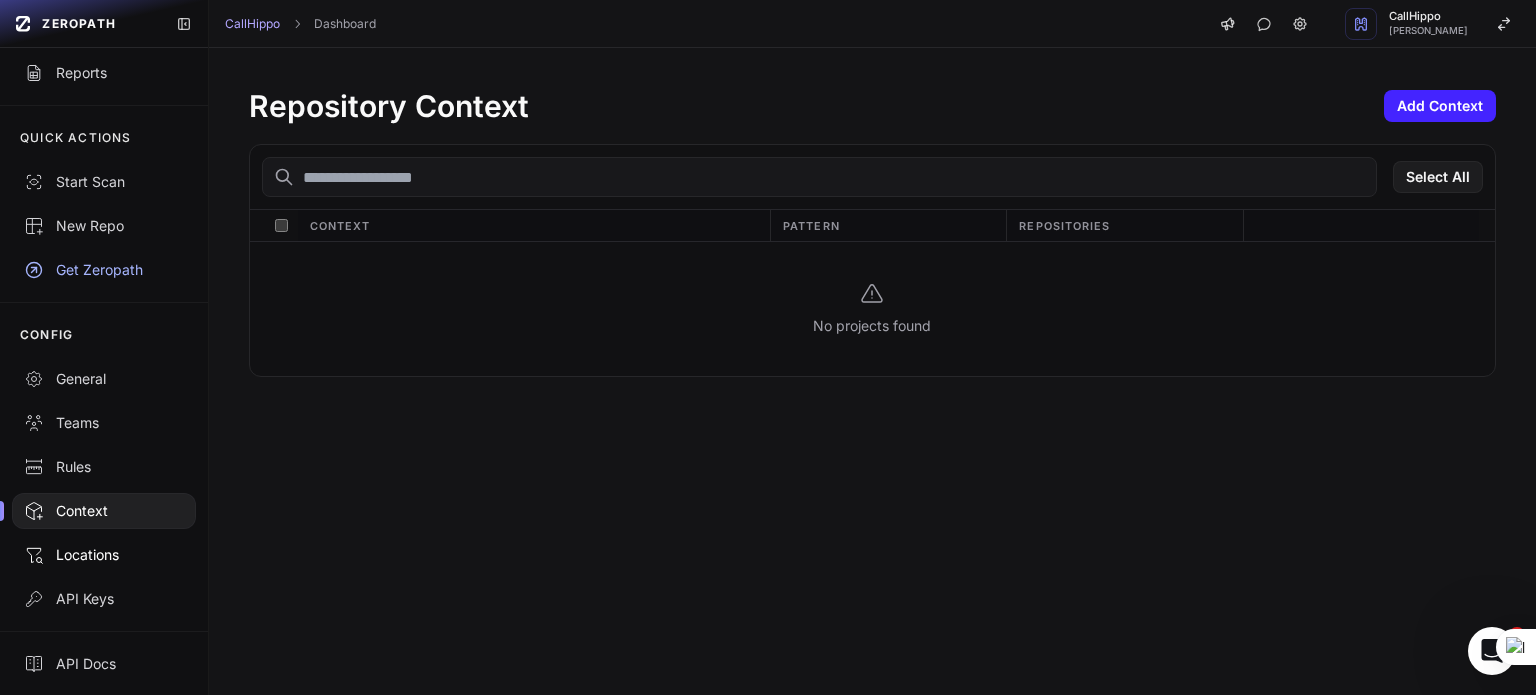 click on "Locations" at bounding box center (104, 555) 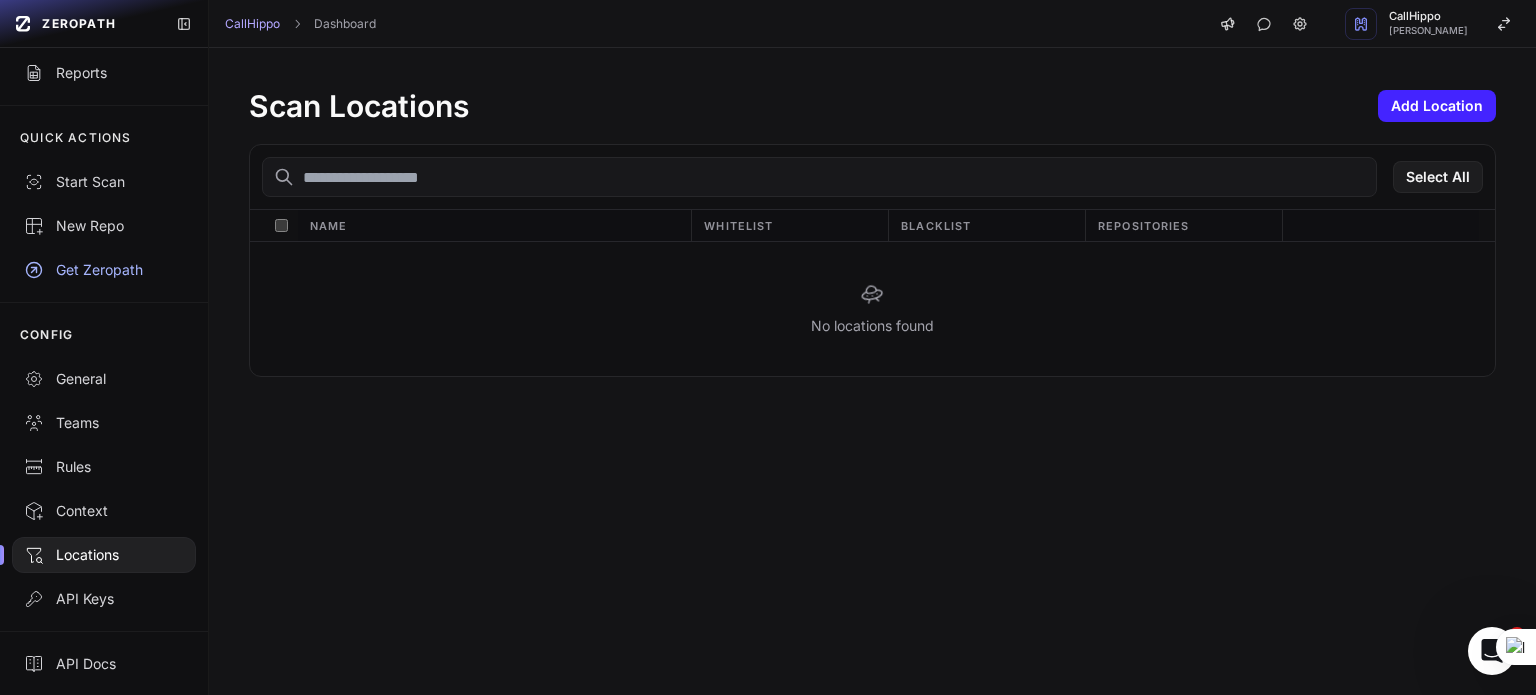 scroll, scrollTop: 0, scrollLeft: 0, axis: both 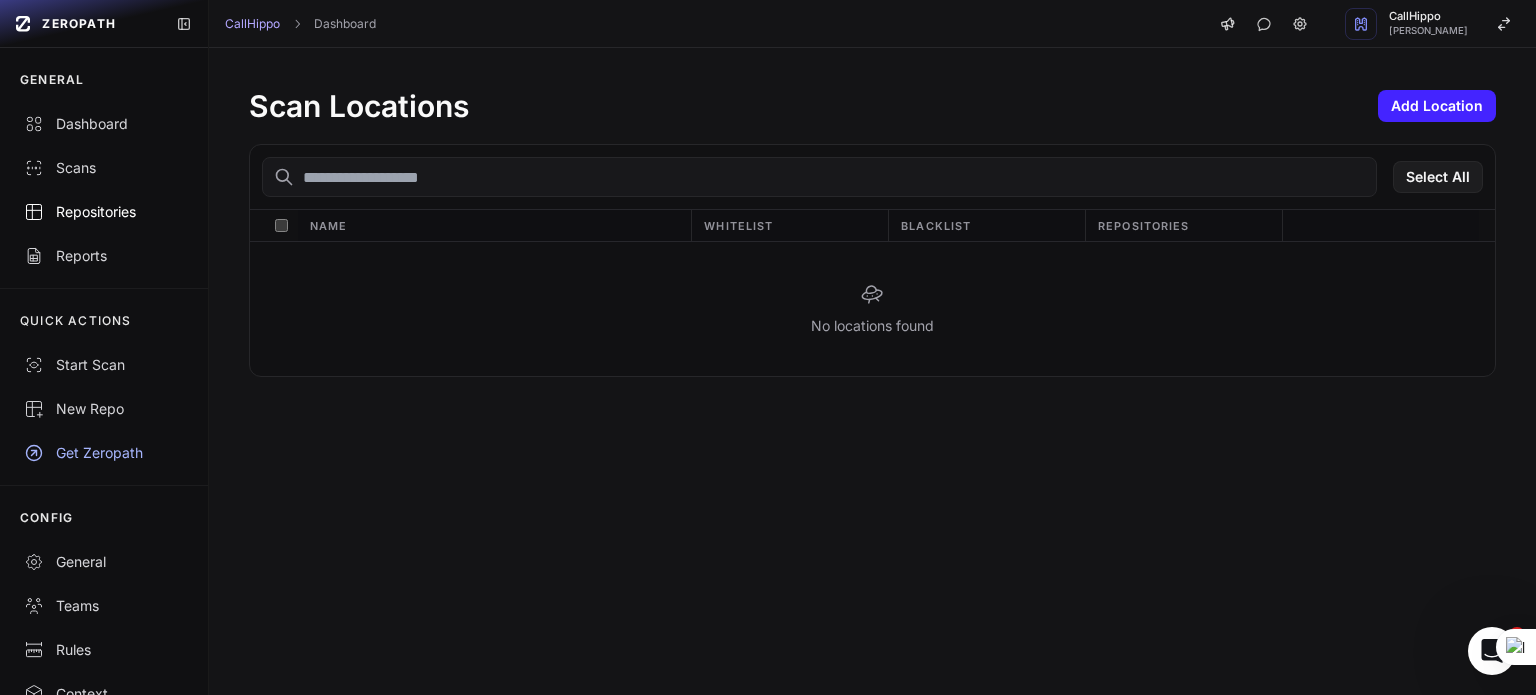 click on "Repositories" at bounding box center (104, 212) 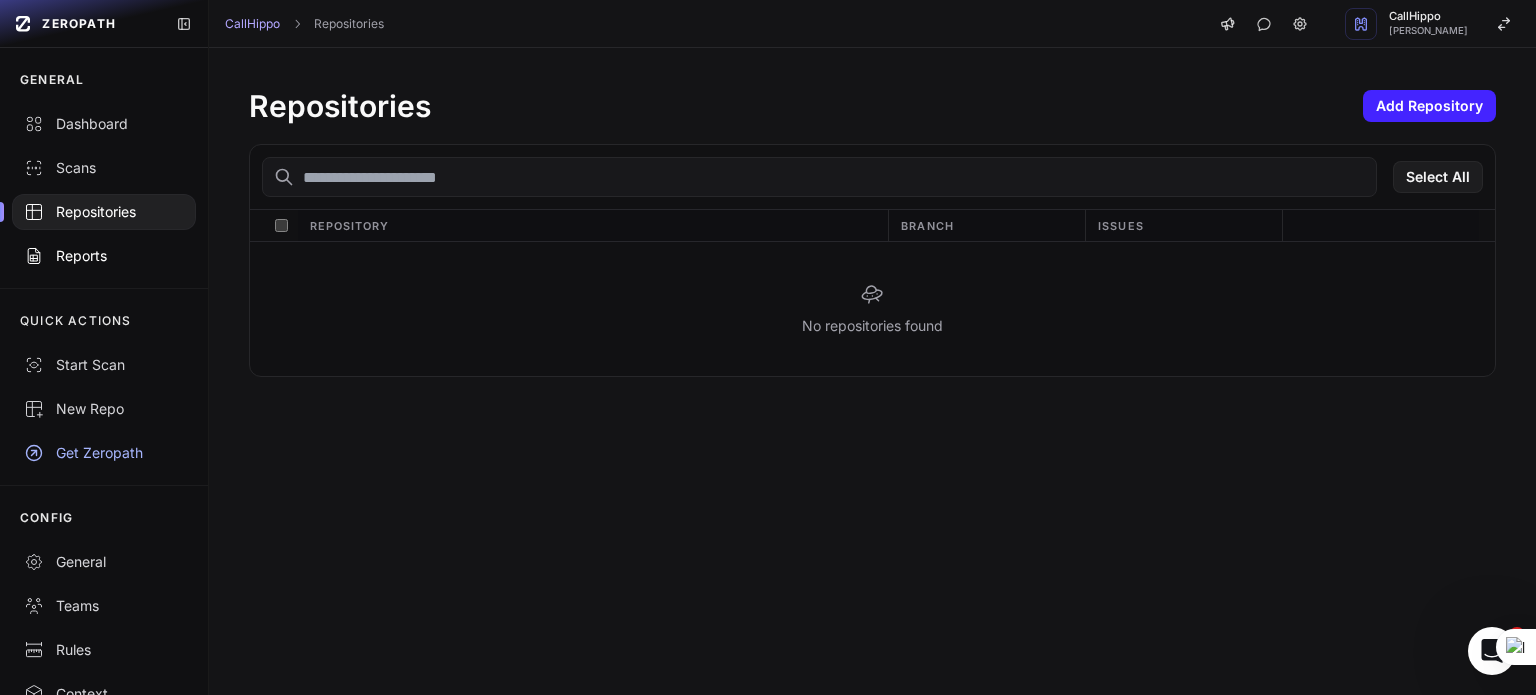 click on "Reports" at bounding box center [104, 256] 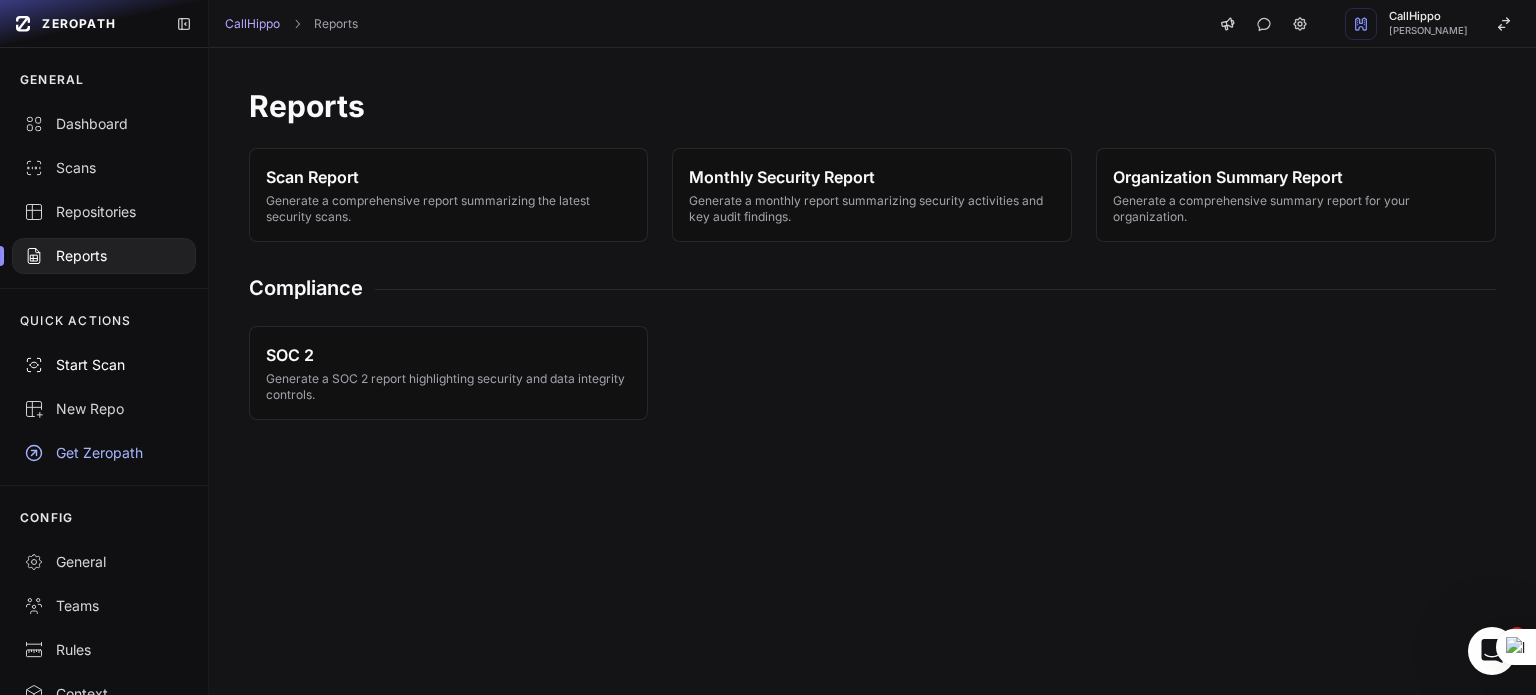 click on "Start Scan" at bounding box center (104, 365) 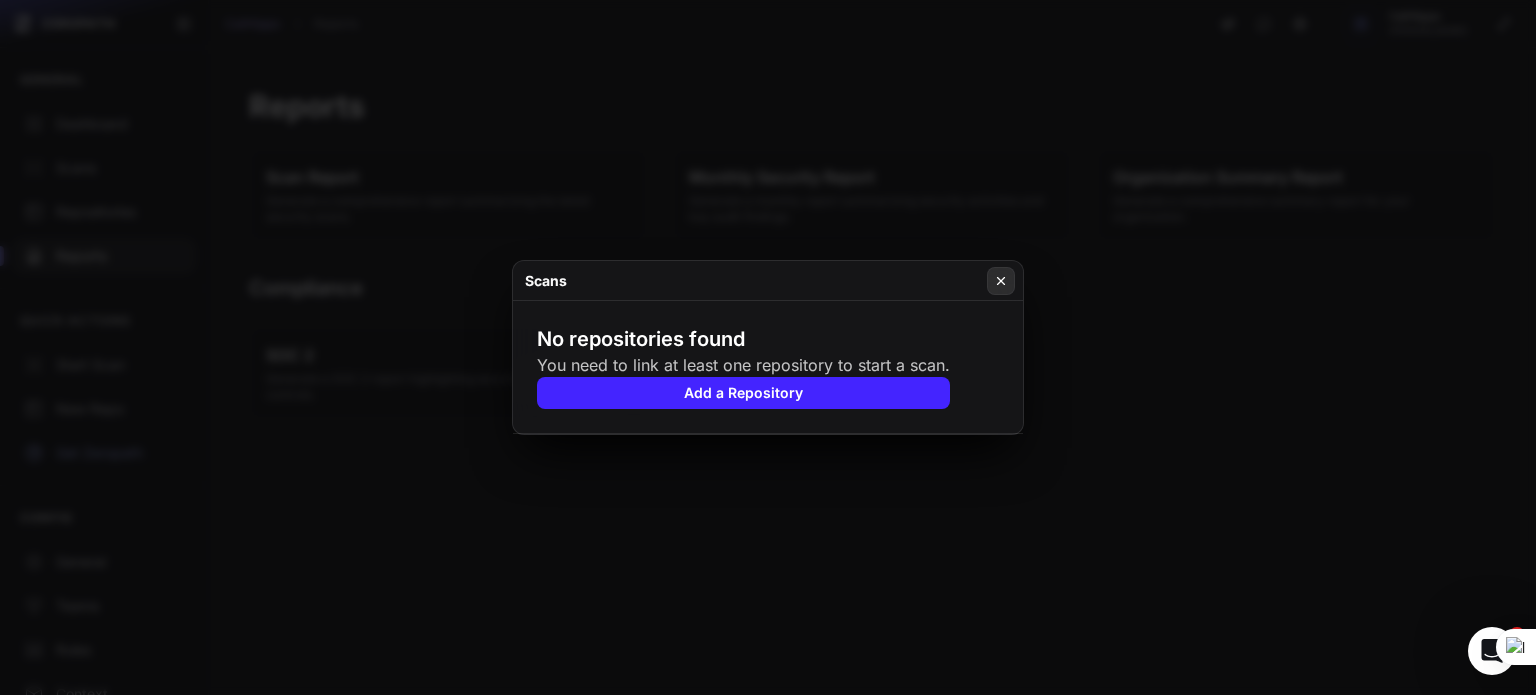 click 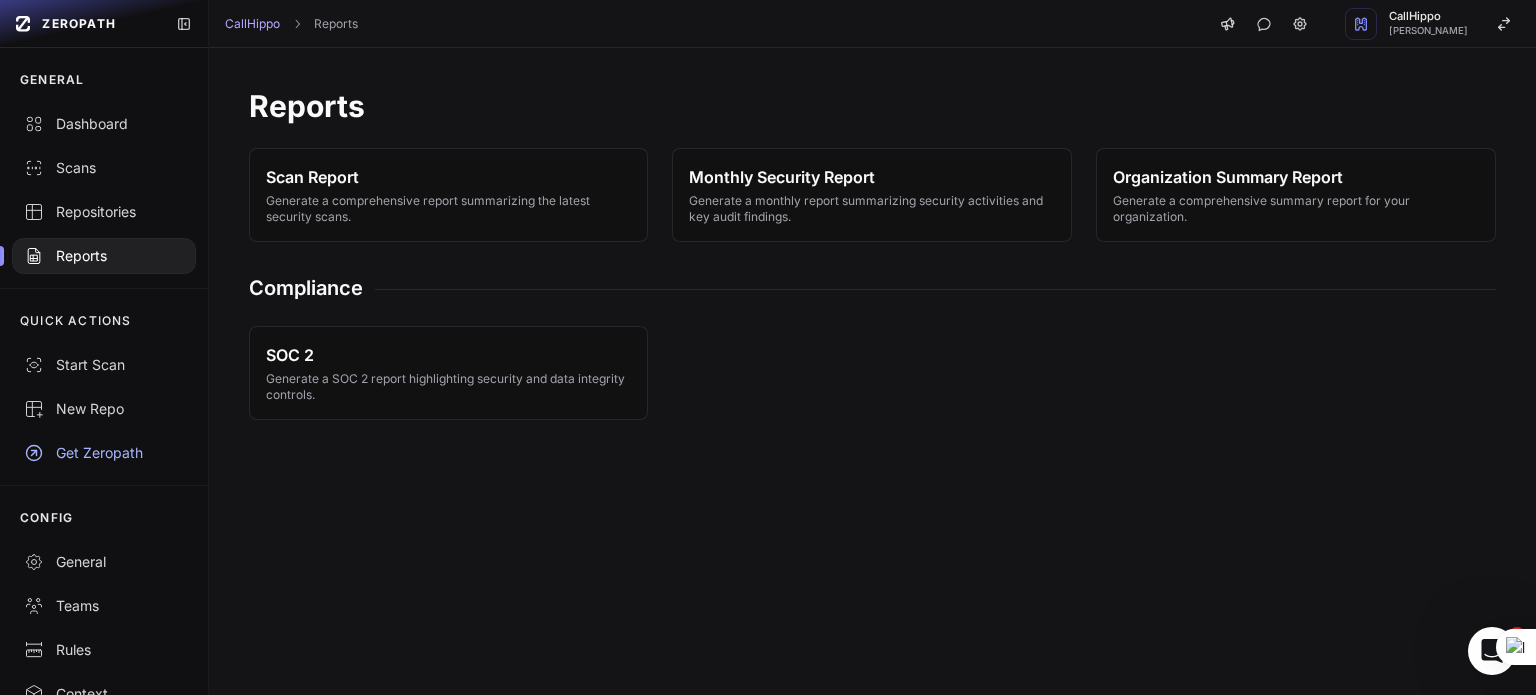 click on "Reports   Scan Report   Generate a comprehensive report summarizing the latest security scans.   Monthly Security Report   Generate a monthly report summarizing security activities and key audit findings.   Organization Summary Report   Generate a comprehensive summary report for your organization.   Compliance     SOC 2   Generate a SOC 2 report highlighting security and data integrity controls." at bounding box center [872, 371] 